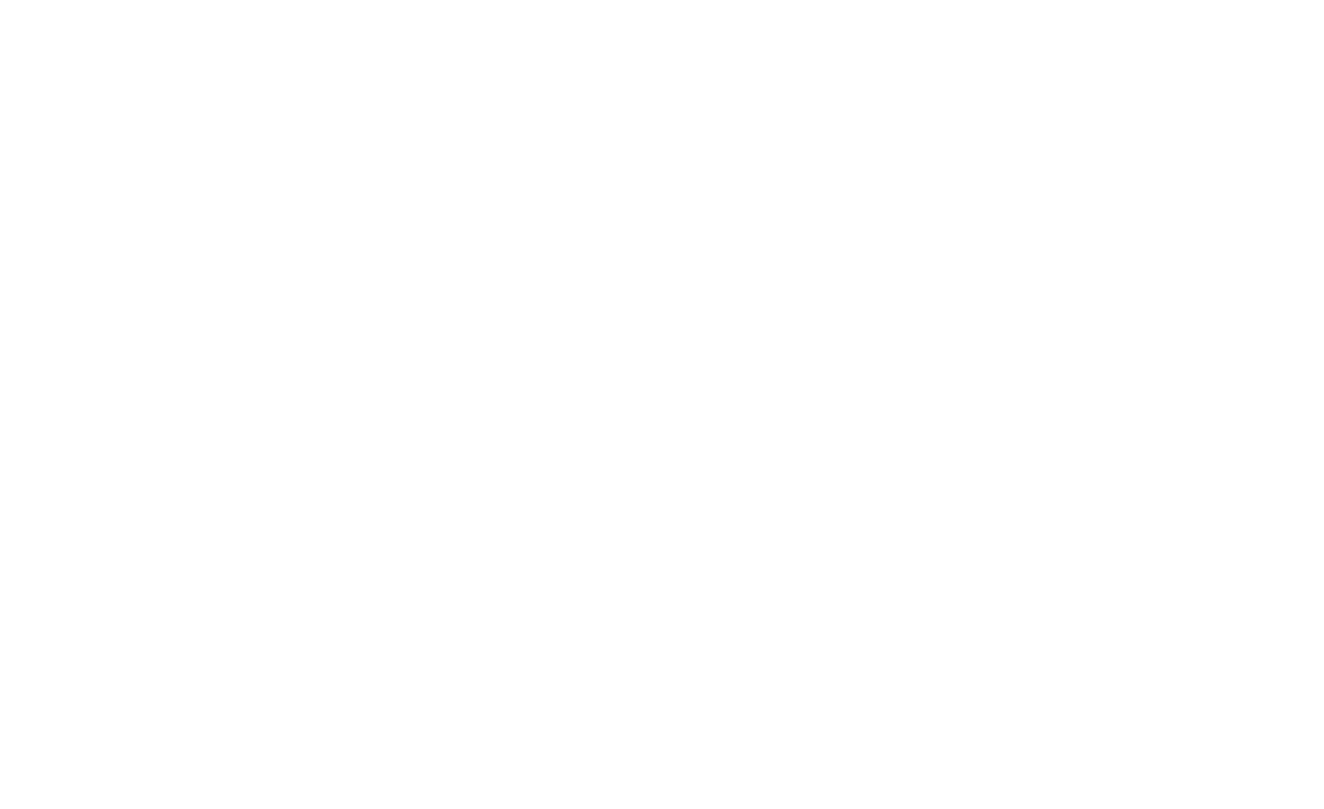 scroll, scrollTop: 0, scrollLeft: 0, axis: both 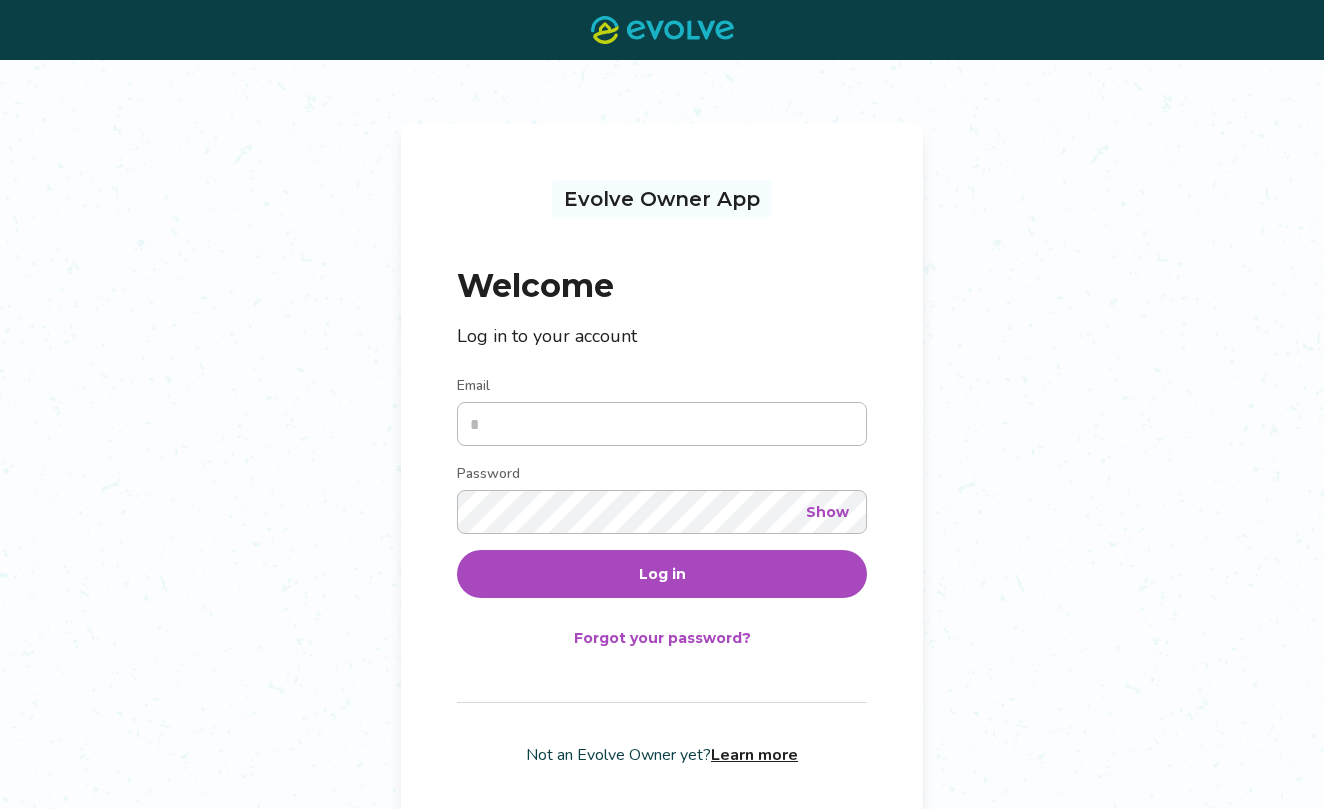 type on "**********" 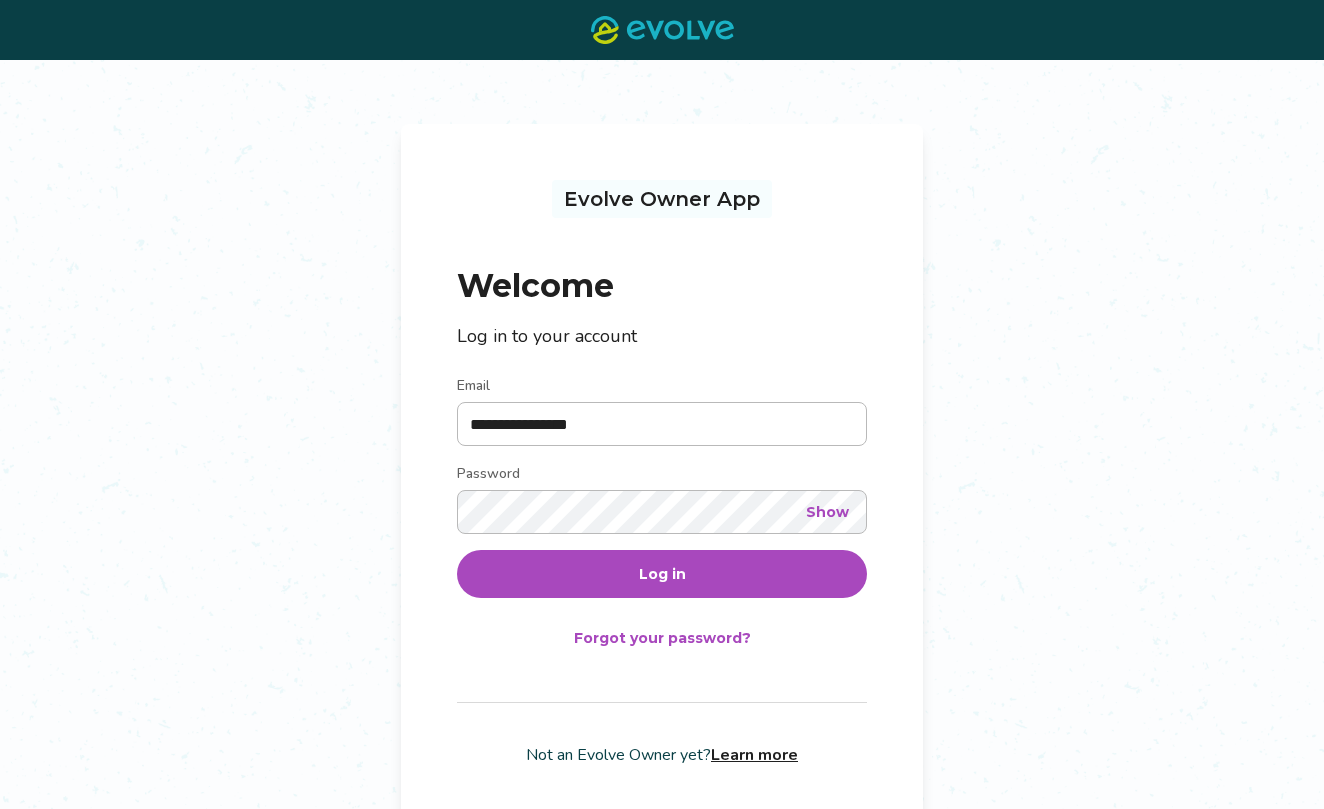 click on "Log in" at bounding box center [662, 574] 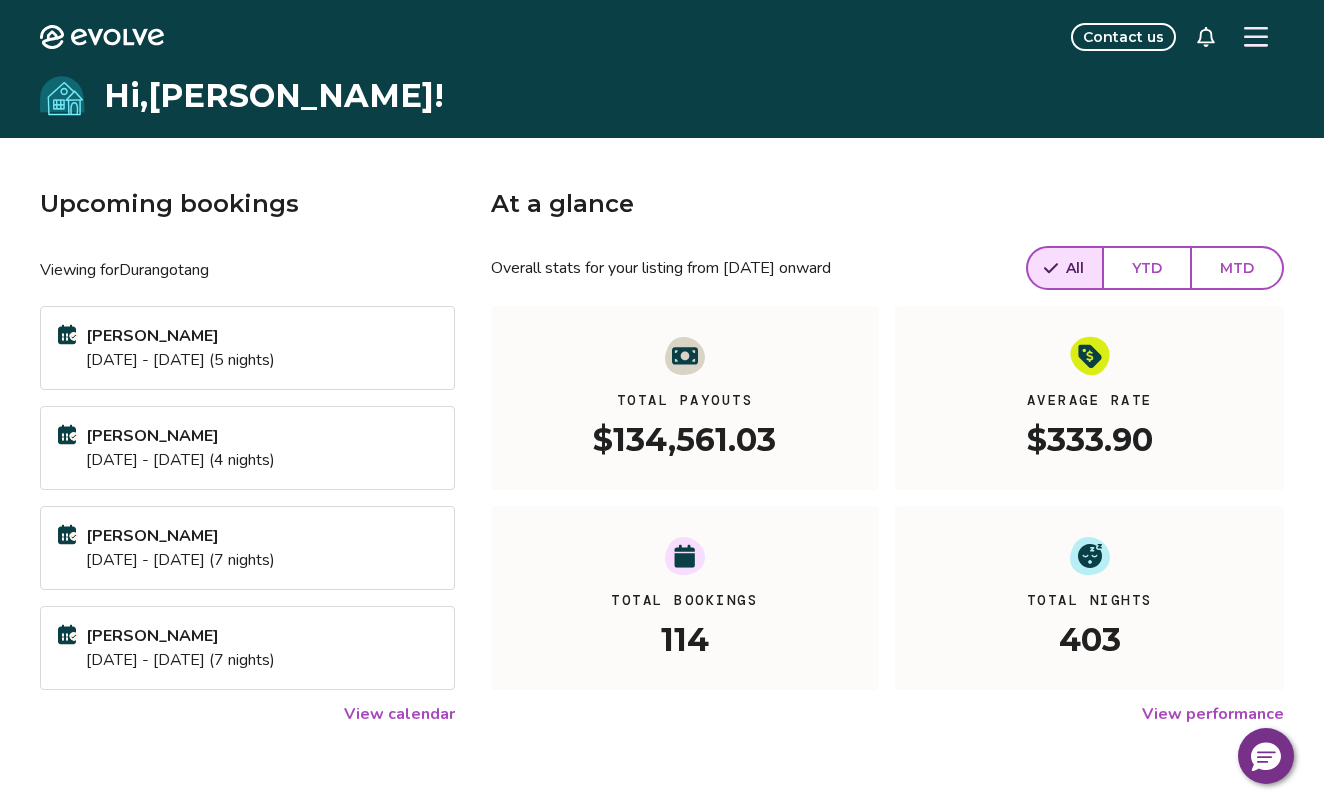 click at bounding box center [1256, 37] 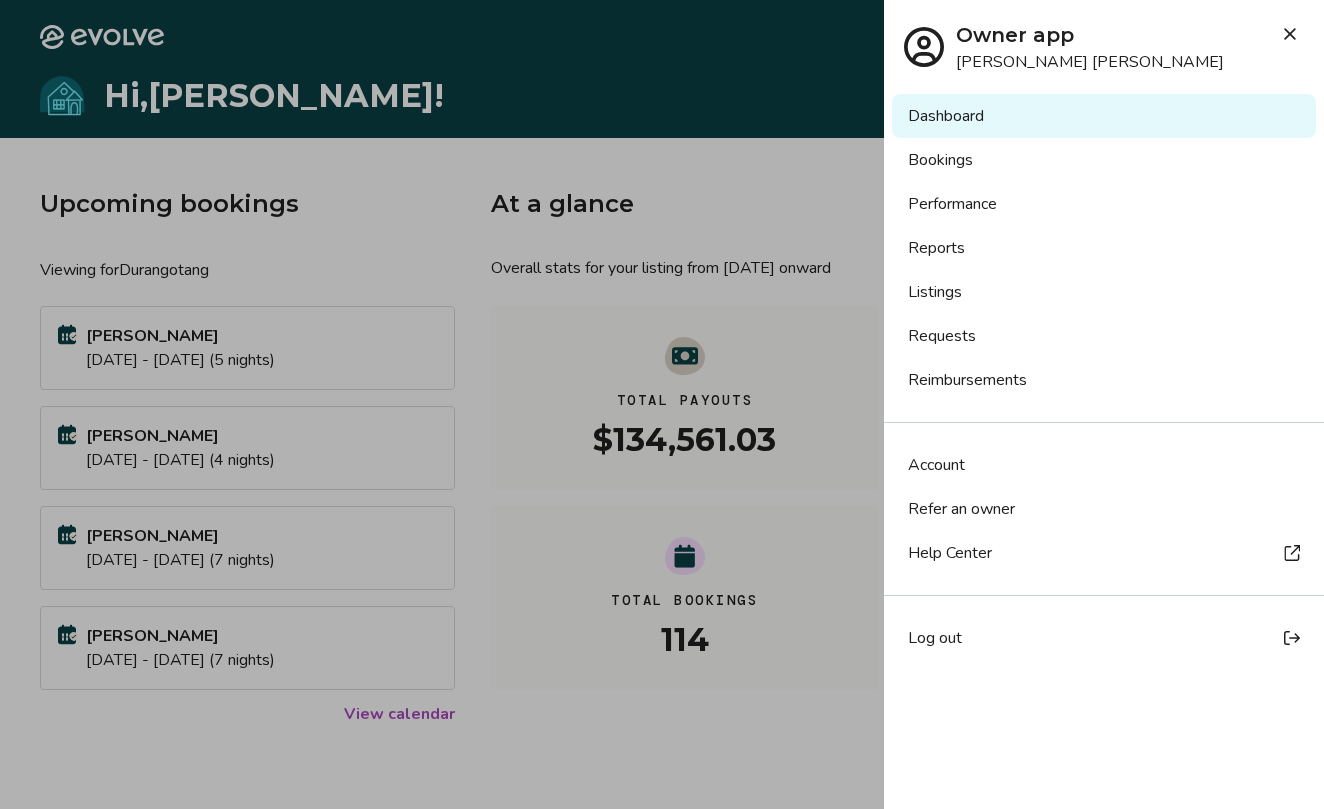 click on "Listings" at bounding box center (1104, 292) 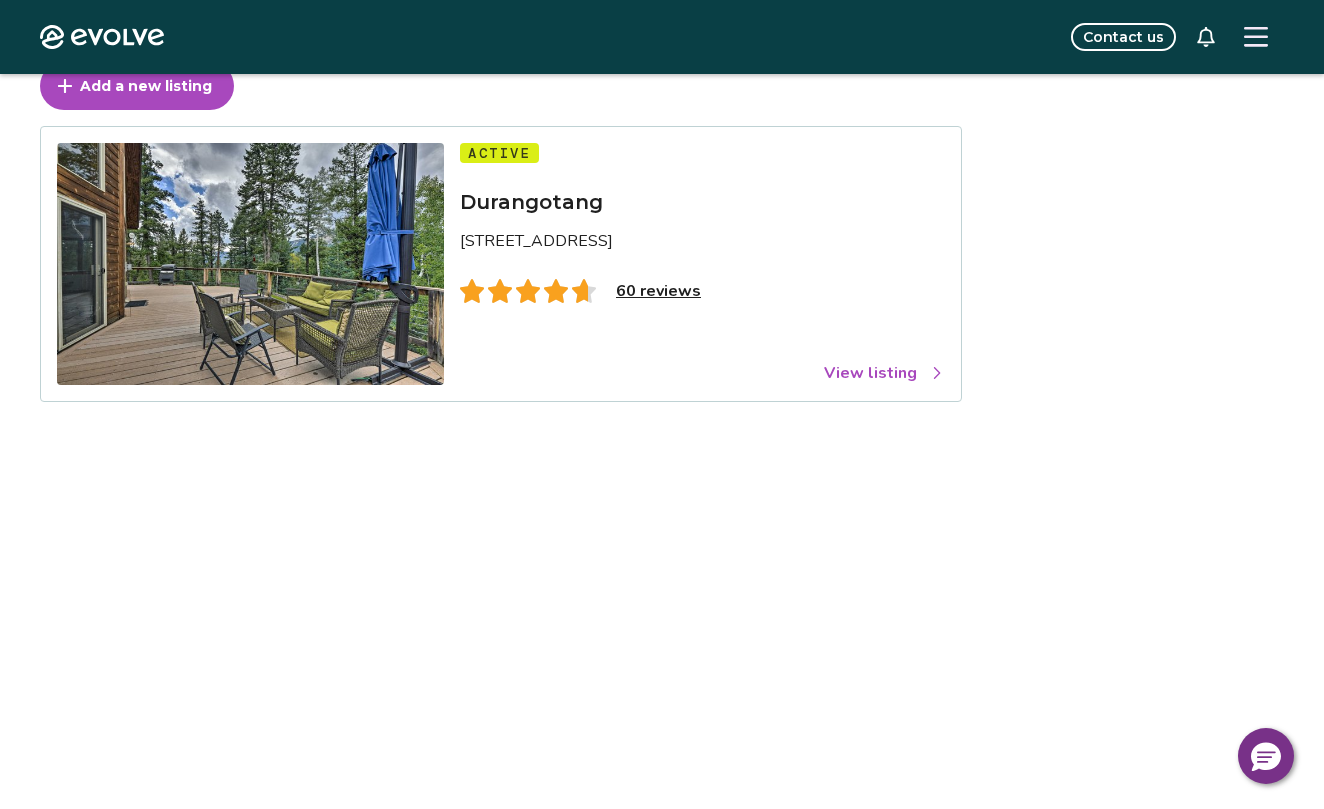 scroll, scrollTop: 132, scrollLeft: 0, axis: vertical 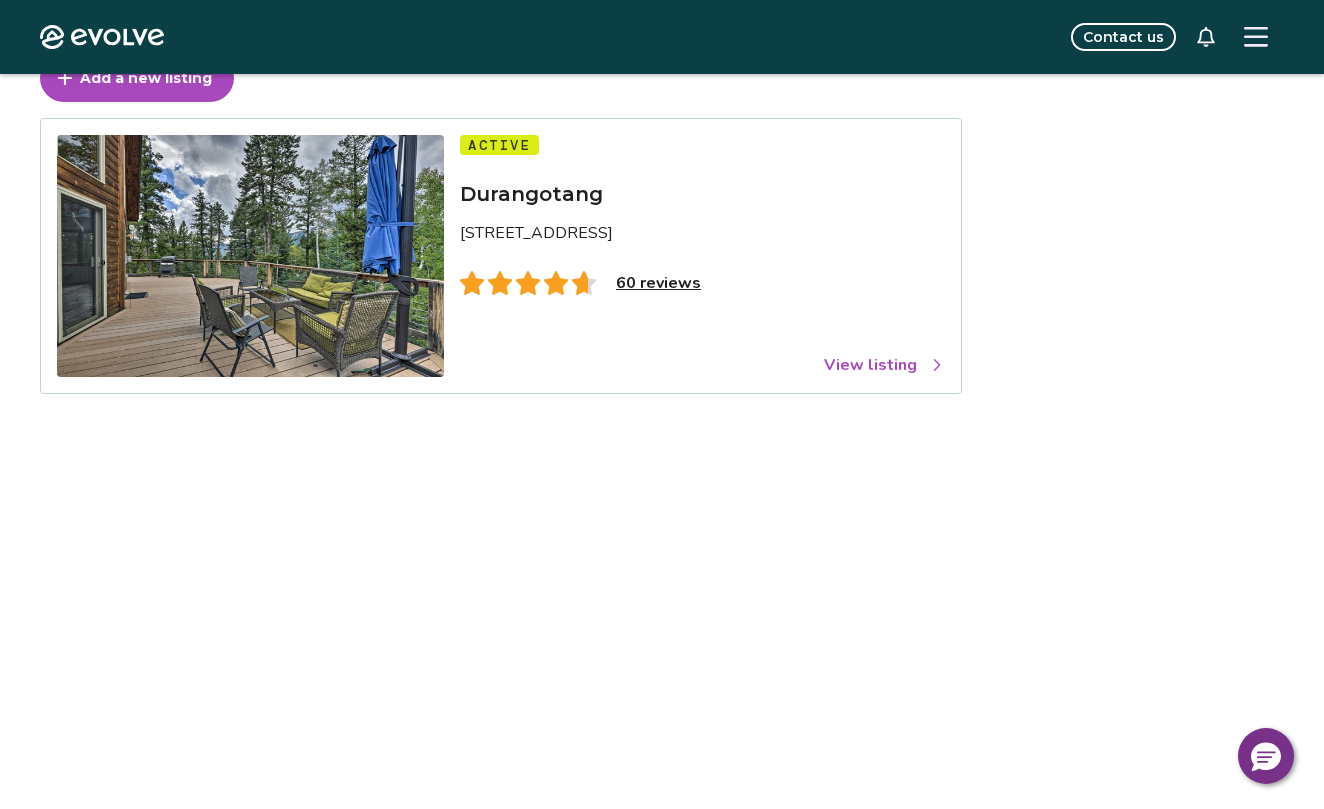 click on "60 reviews" at bounding box center (658, 283) 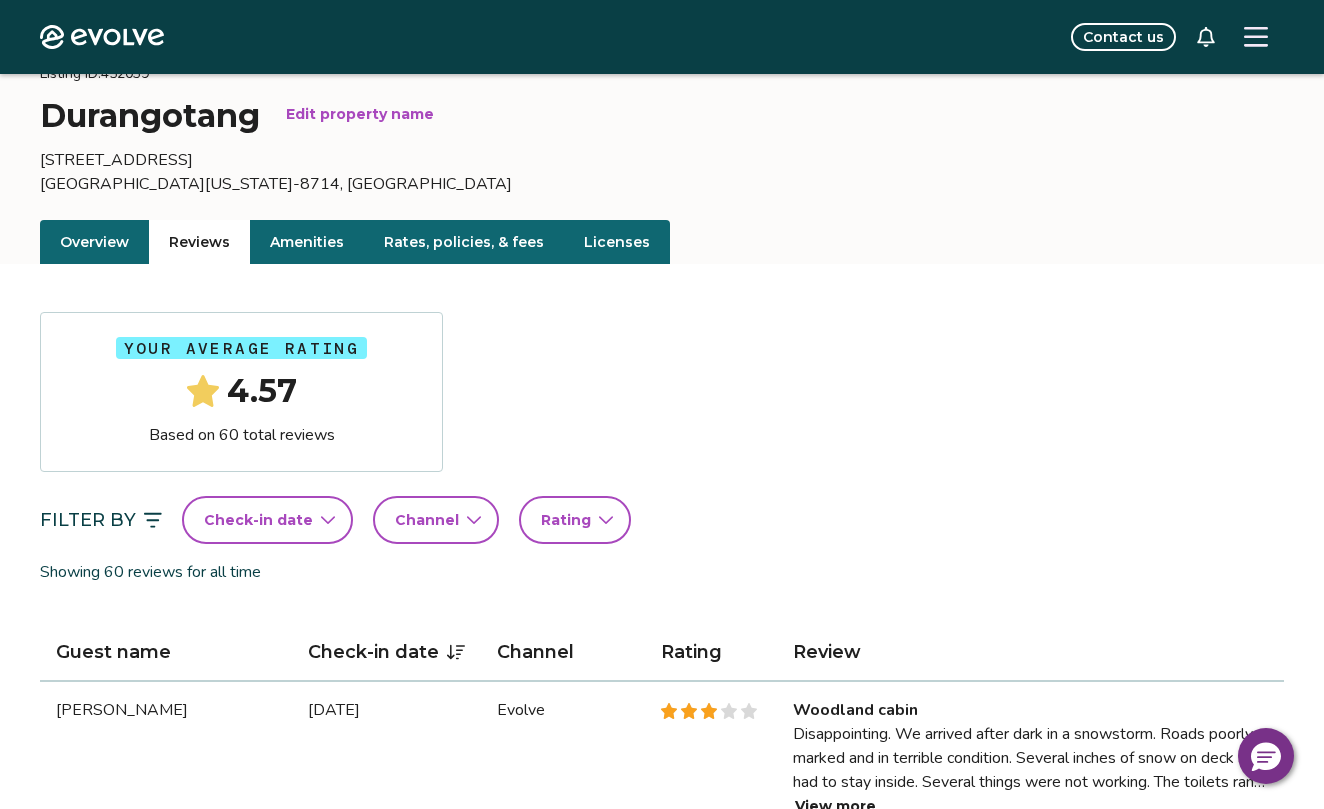 scroll, scrollTop: 0, scrollLeft: 0, axis: both 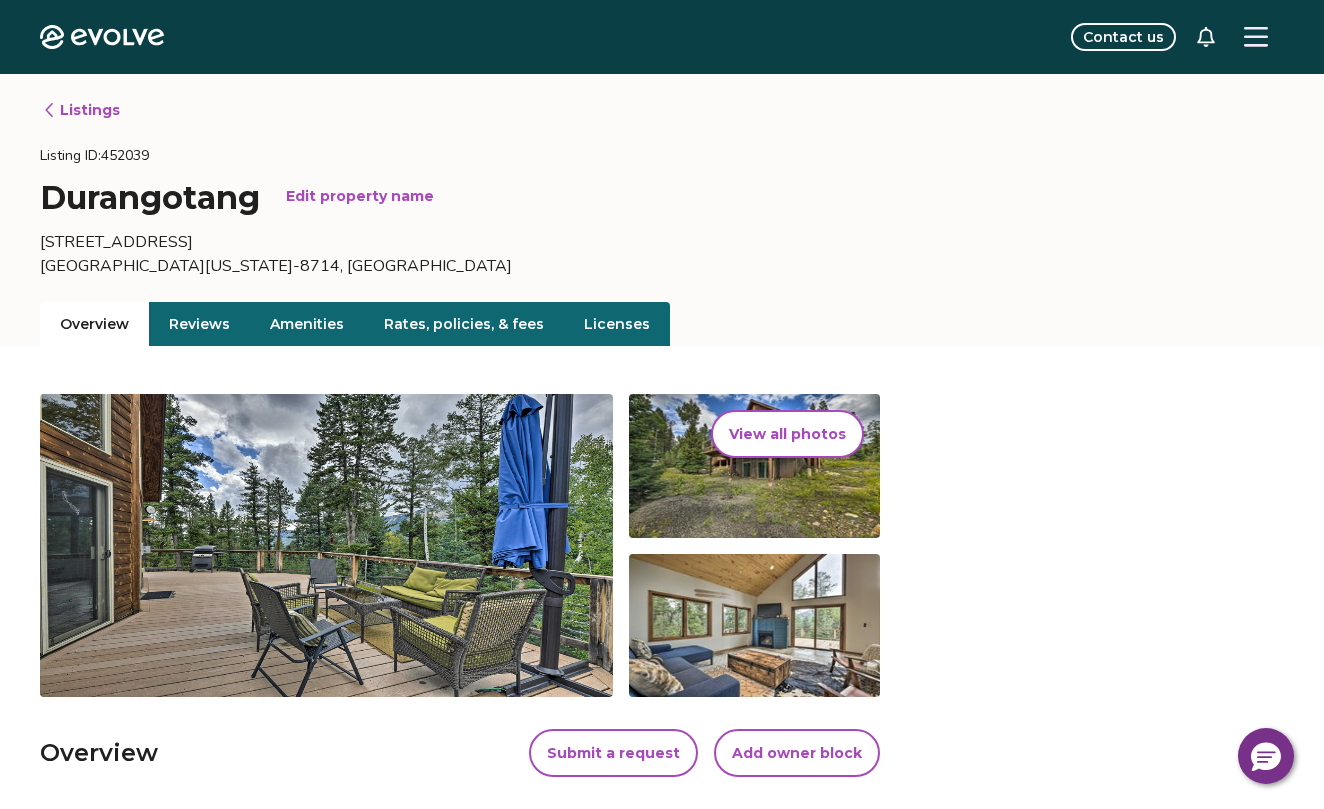 click on "Overview" at bounding box center [94, 324] 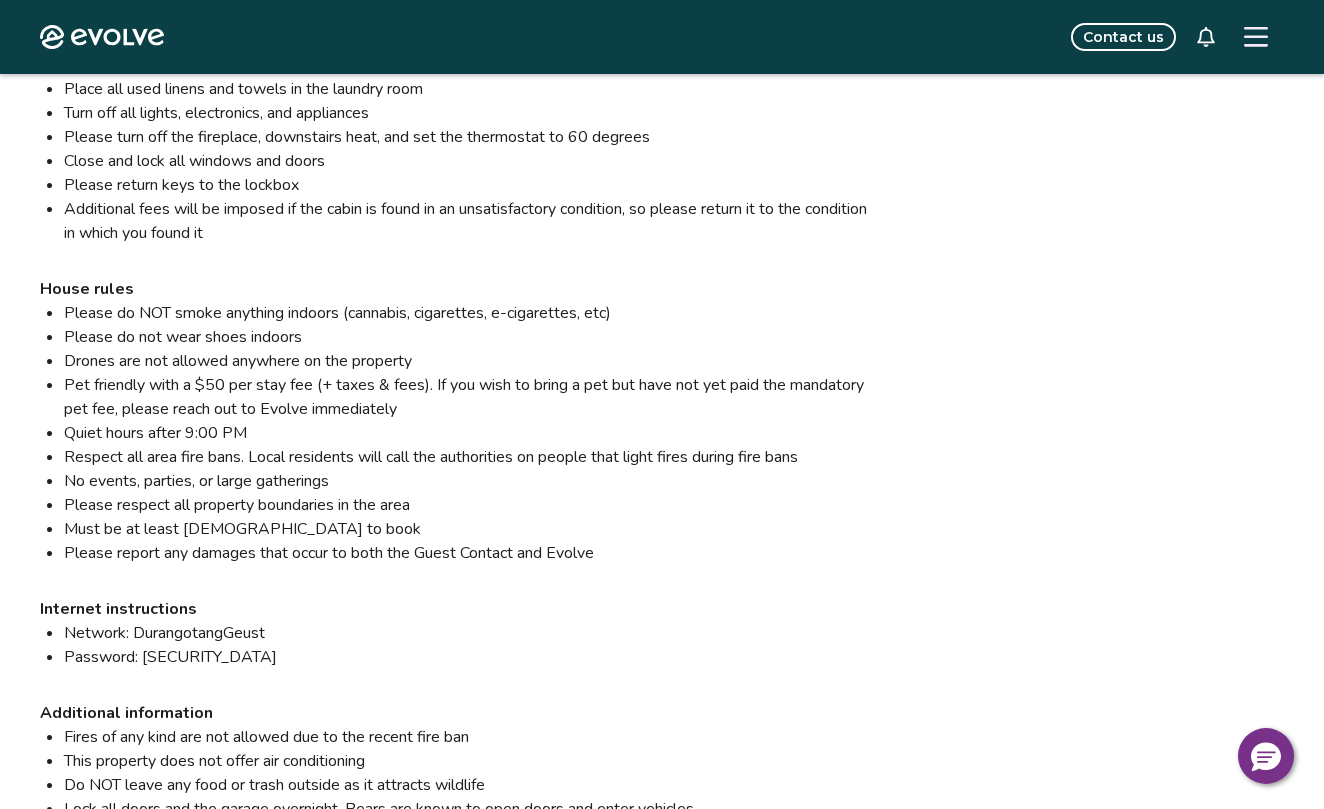 scroll, scrollTop: 2664, scrollLeft: 0, axis: vertical 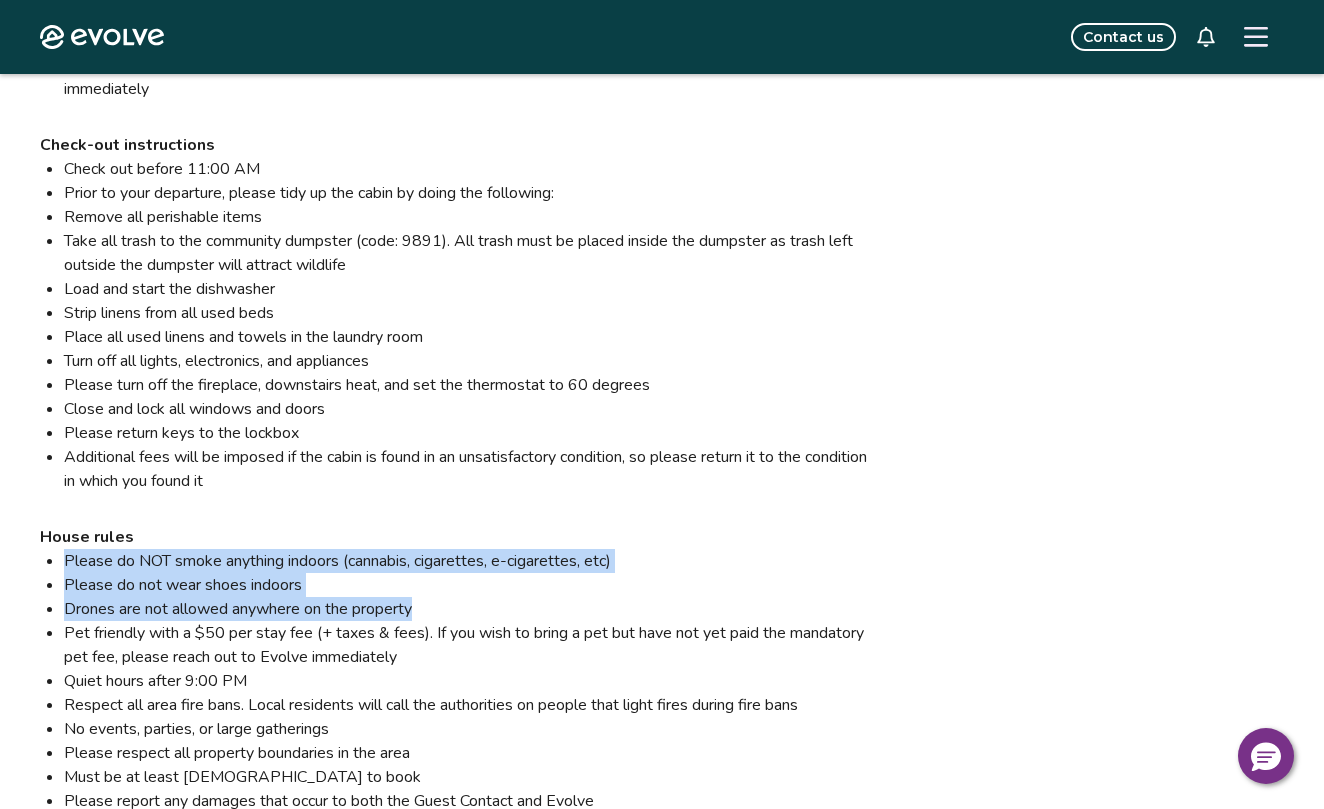 drag, startPoint x: 62, startPoint y: 460, endPoint x: 546, endPoint y: 504, distance: 485.99588 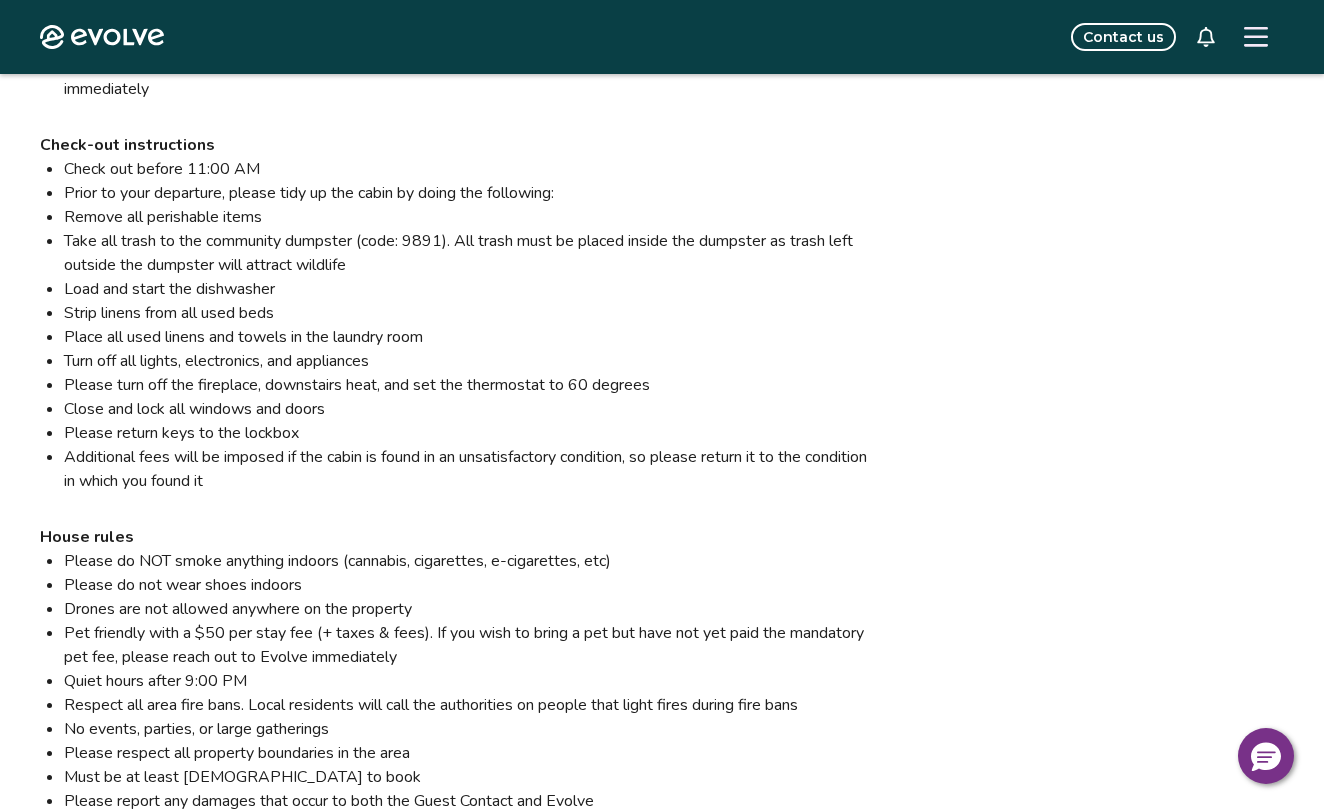 click on "Pet friendly with a $50 per stay fee (+ taxes & fees). If you wish to bring a pet but have not yet paid the mandatory pet fee, please reach out to Evolve immediately" at bounding box center [472, 645] 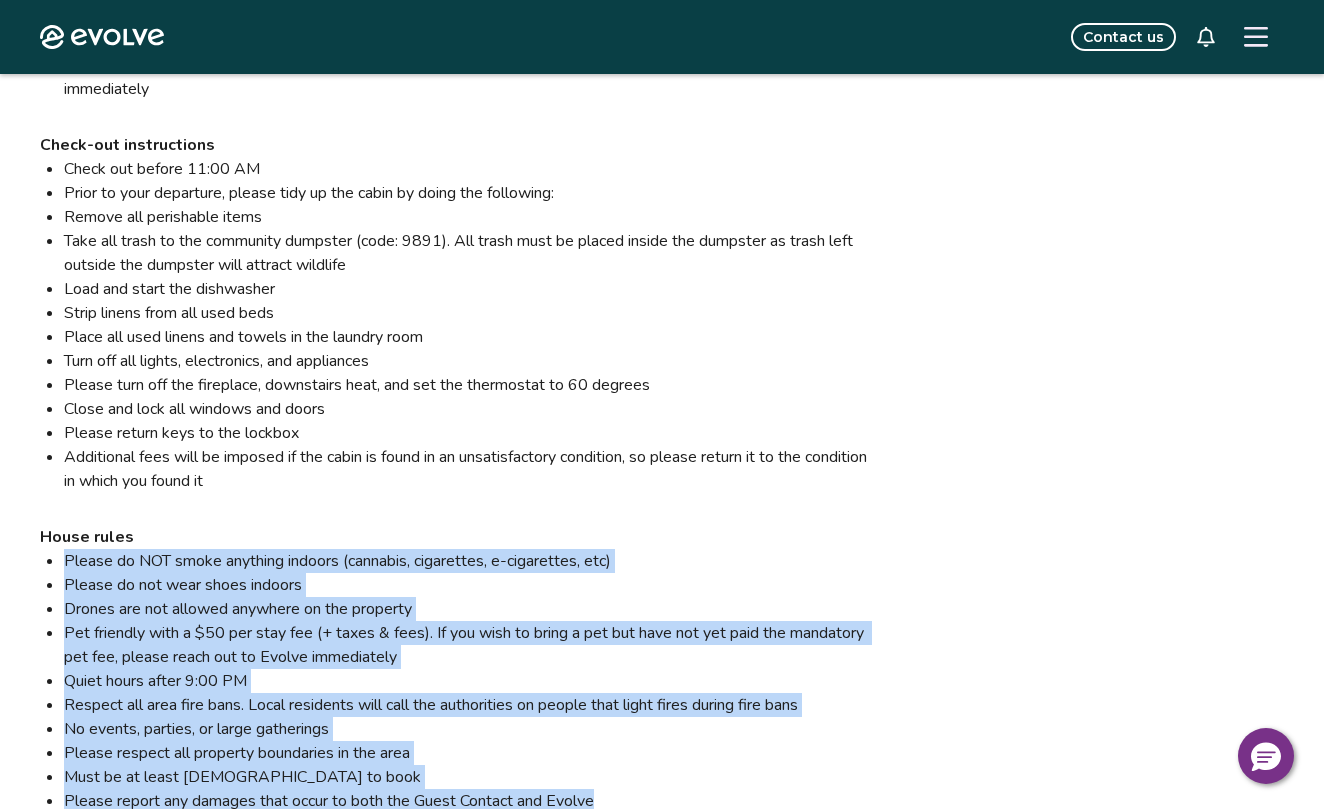 drag, startPoint x: 67, startPoint y: 464, endPoint x: 639, endPoint y: 702, distance: 619.5385 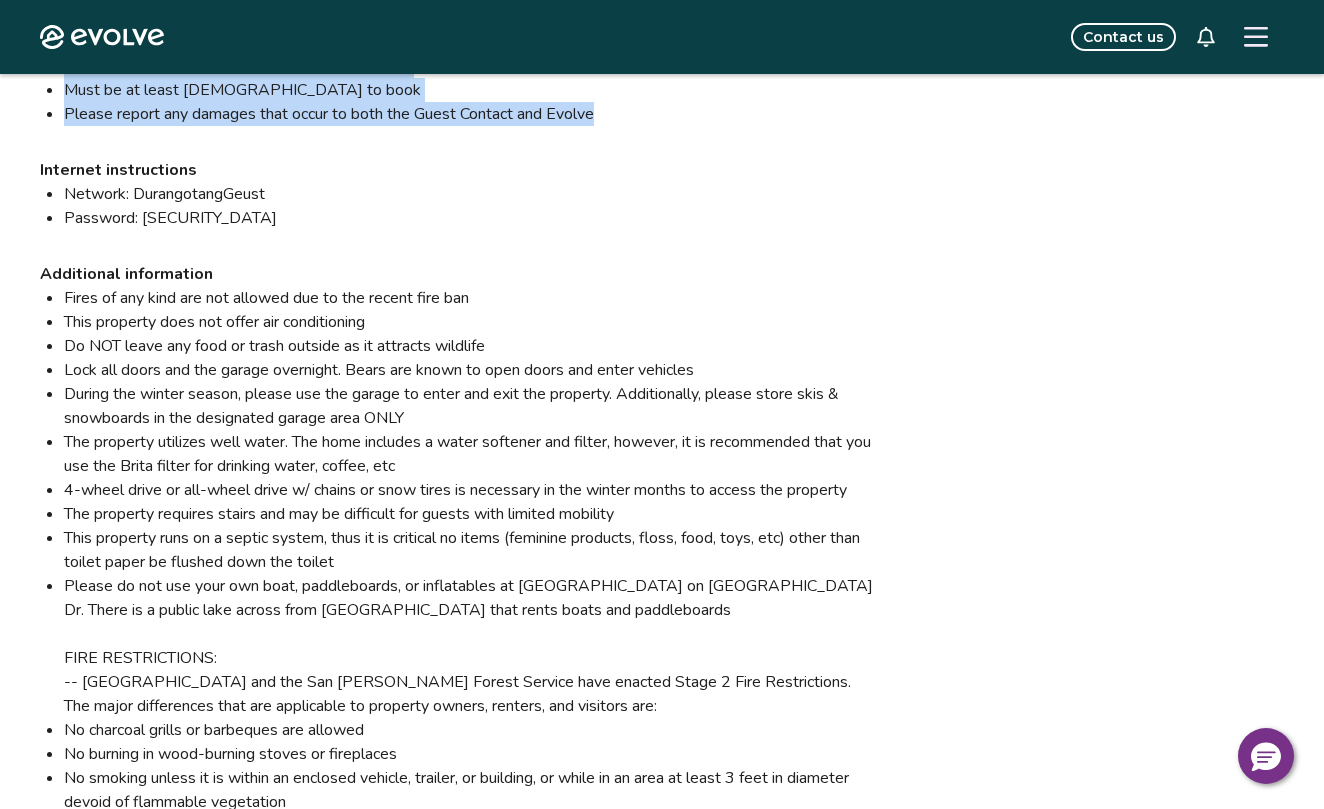 scroll, scrollTop: 3097, scrollLeft: 0, axis: vertical 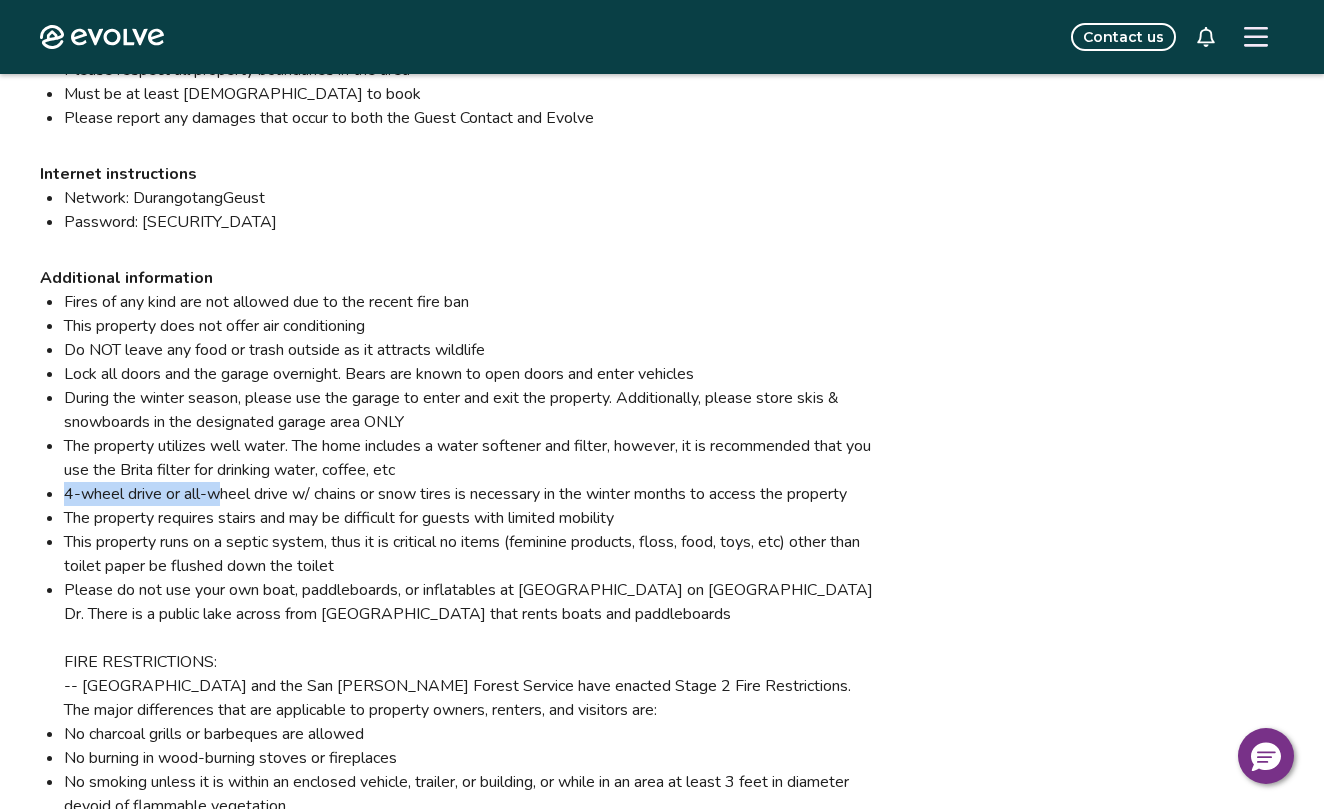 drag, startPoint x: 65, startPoint y: 399, endPoint x: 224, endPoint y: 409, distance: 159.31415 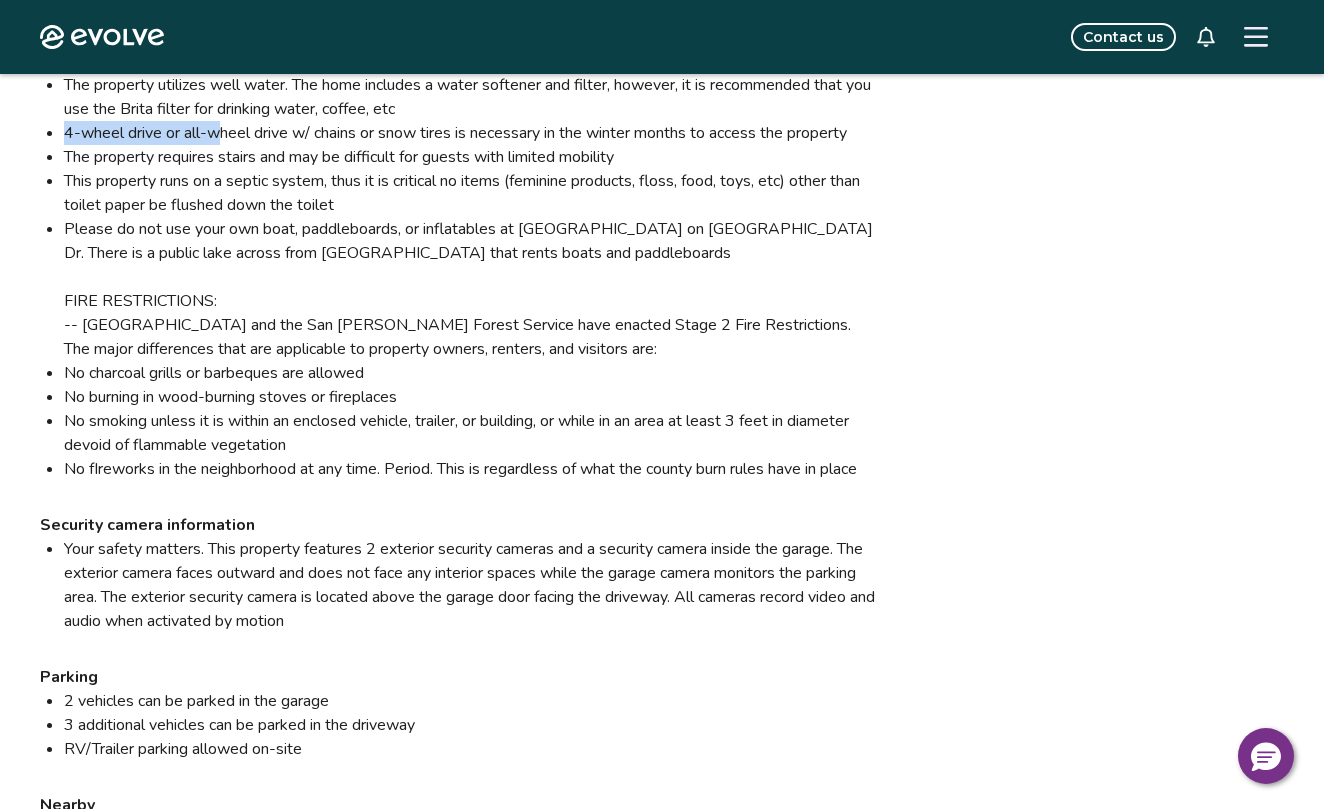 scroll, scrollTop: 3463, scrollLeft: 0, axis: vertical 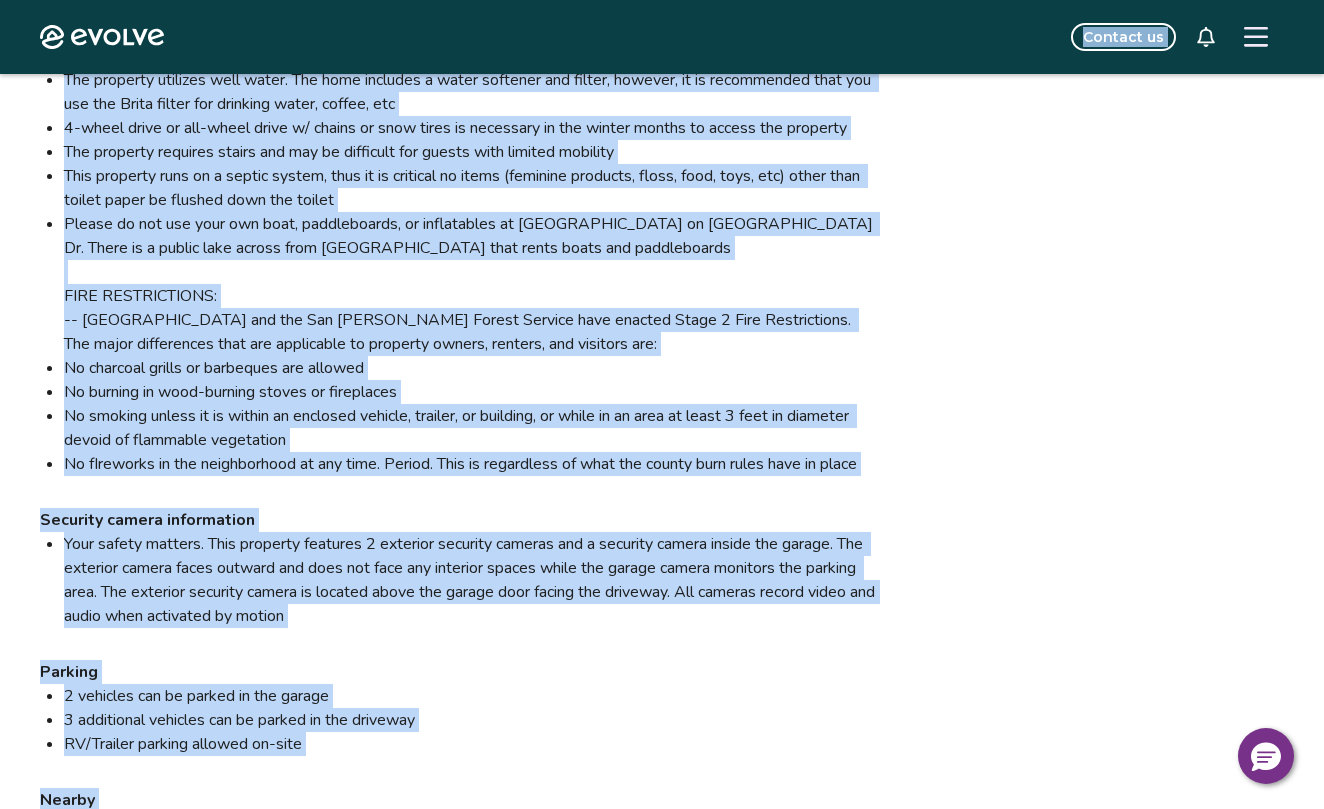 copy on "Contact us Listings Listing ID:  452039 Durangotang Edit property name [STREET_ADDRESS][US_STATE] Overview Reviews Amenities Rates, policies, & fees Licenses View all photos Overview Submit a request Add owner block Reviews 4.57 (60 total reviews) Bedrooms 3 Bathrooms 3 Maximum occupancy 9 Property type Cabin Complex name [GEOGRAPHIC_DATA] Unit size 2800 View your listing on our partner sites Viewing your listing repeatedly may negatively affect your search ranking and performance. Contacts Please be aware that only contacts designated as Guest Contacts will be shared with the guests. Guest Contact [PERSON_NAME] [PERSON_NAME][EMAIL_ADDRESS][DOMAIN_NAME]   [PHONE_NUMBER] Cleaning [PERSON_NAME] [EMAIL_ADDRESS][DOMAIN_NAME]   [PHONE_NUMBER] Cleaning [PERSON_NAME] "[PERSON_NAME]"   [PERSON_NAME] [EMAIL_ADDRESS][DOMAIN_NAME]   [PHONE_NUMBER] Property Owner [PERSON_NAME] [EMAIL_ADDRESS][DOMAIN_NAME]   [PHONE_NUMBER] Information for your guests Pre-stay information Pre-stay Property description Property address [STREET_ADDRESS]" 